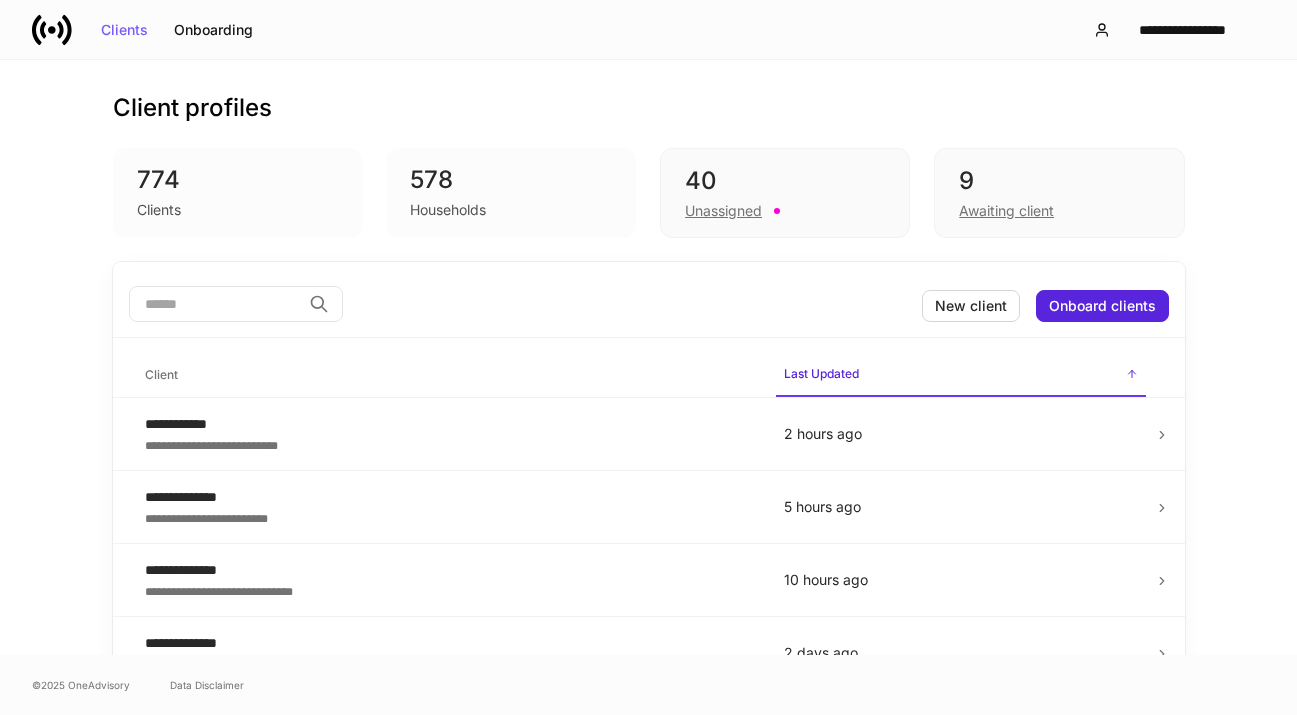 scroll, scrollTop: 0, scrollLeft: 0, axis: both 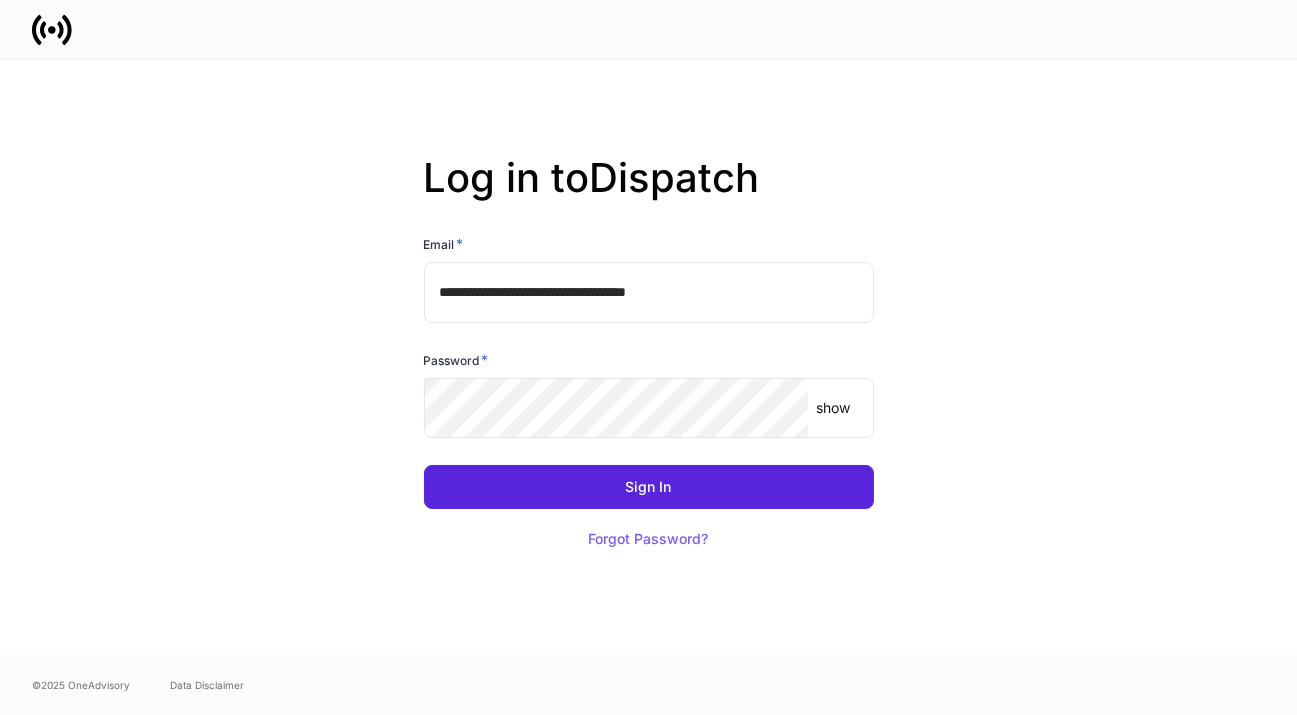 click on "**********" at bounding box center (649, 292) 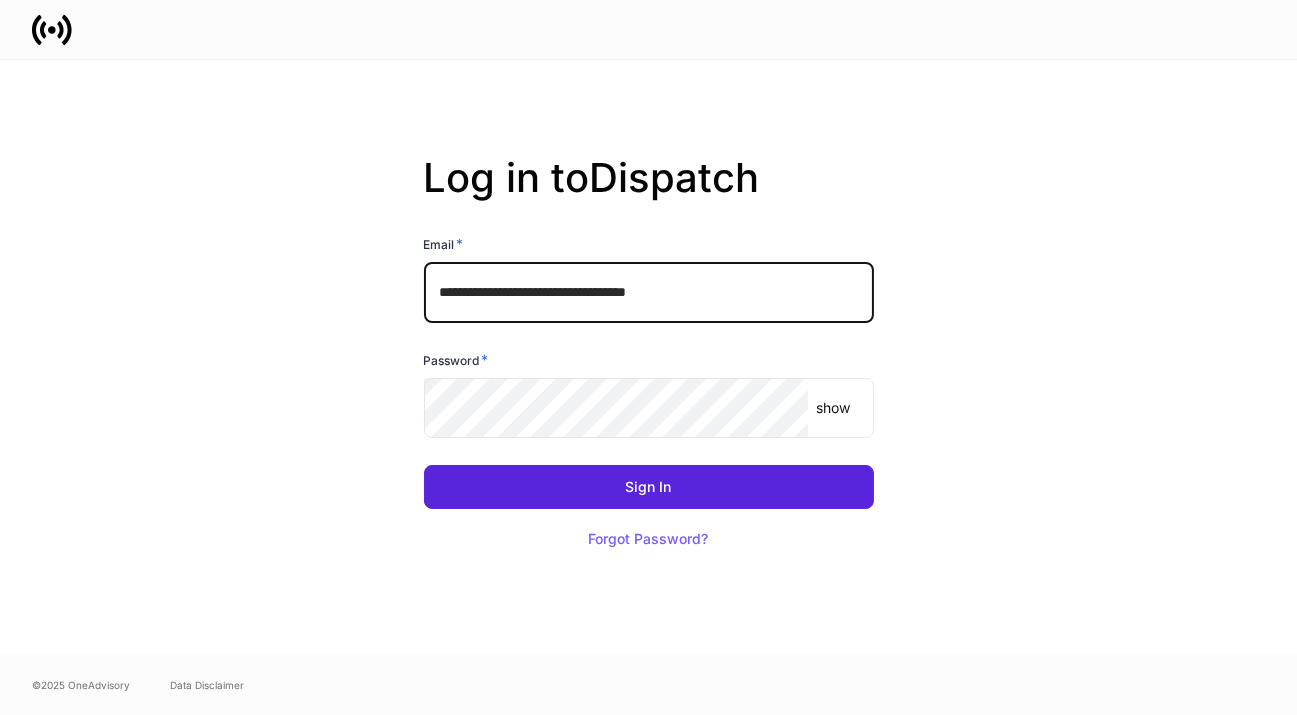 click on "**********" at bounding box center (649, 292) 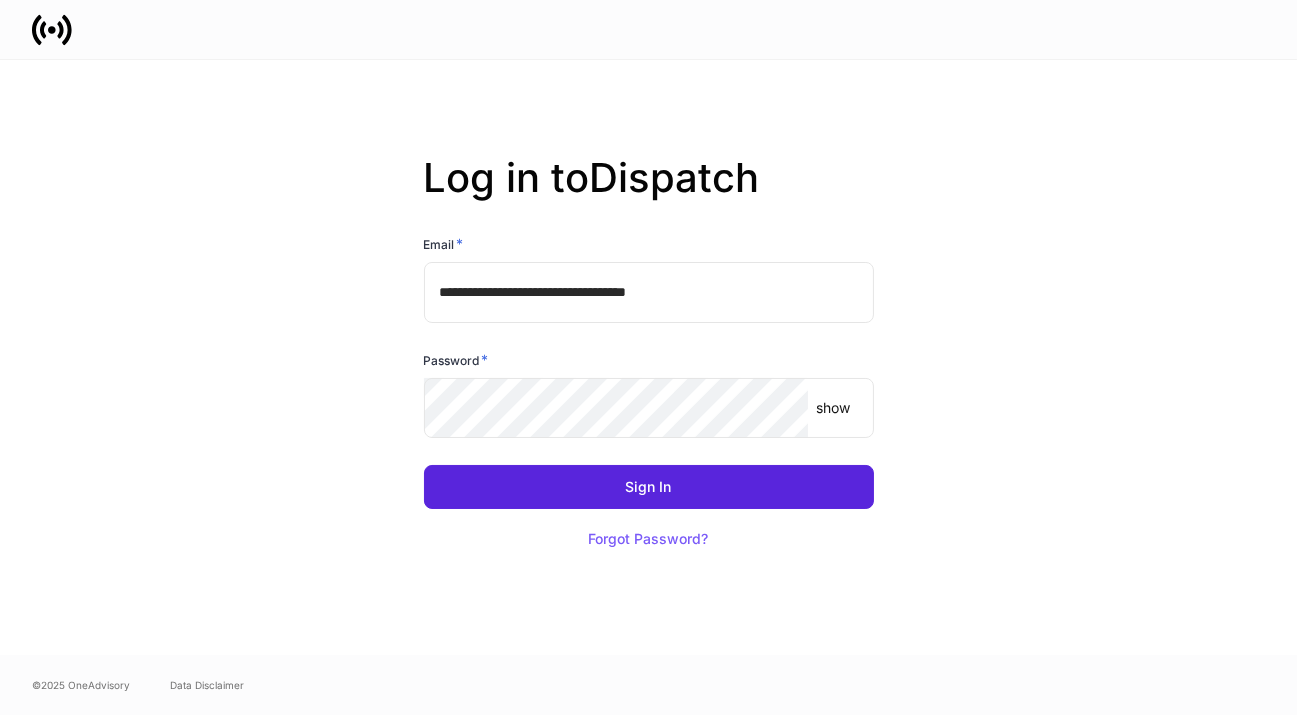 drag, startPoint x: 322, startPoint y: 472, endPoint x: 315, endPoint y: 440, distance: 32.75668 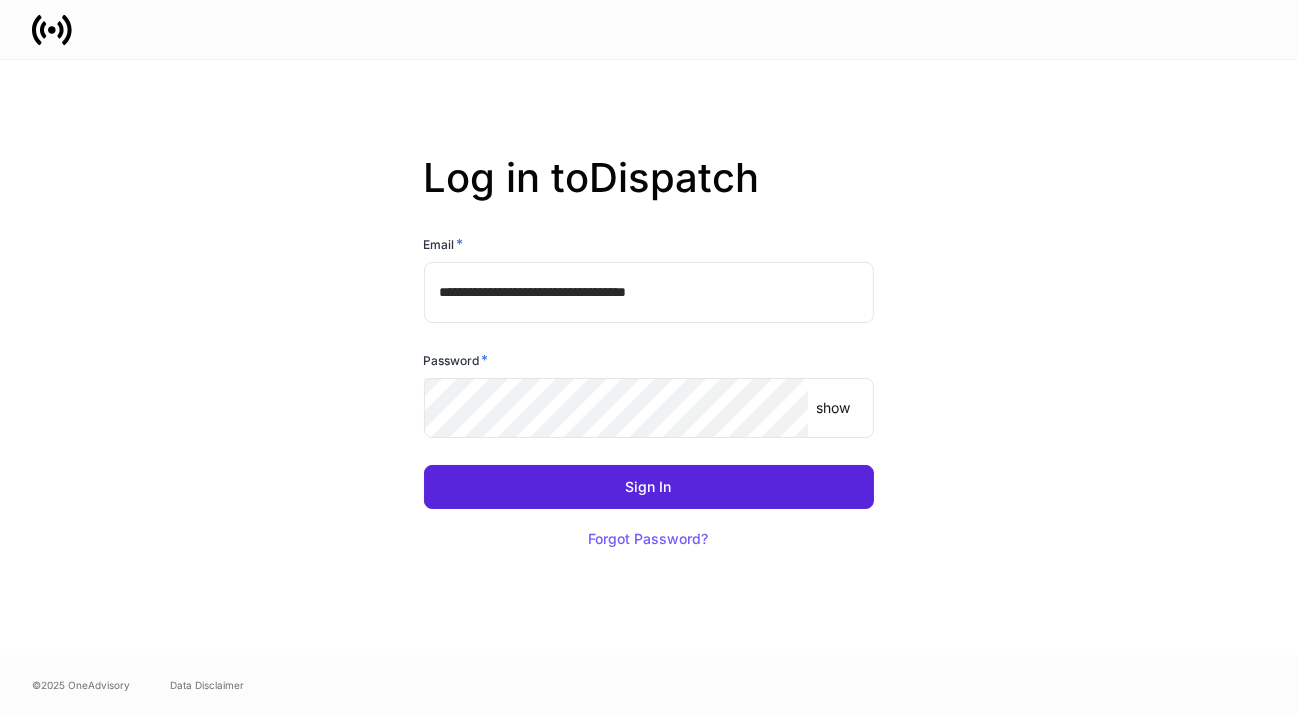 drag, startPoint x: 1058, startPoint y: 348, endPoint x: 919, endPoint y: 372, distance: 141.05673 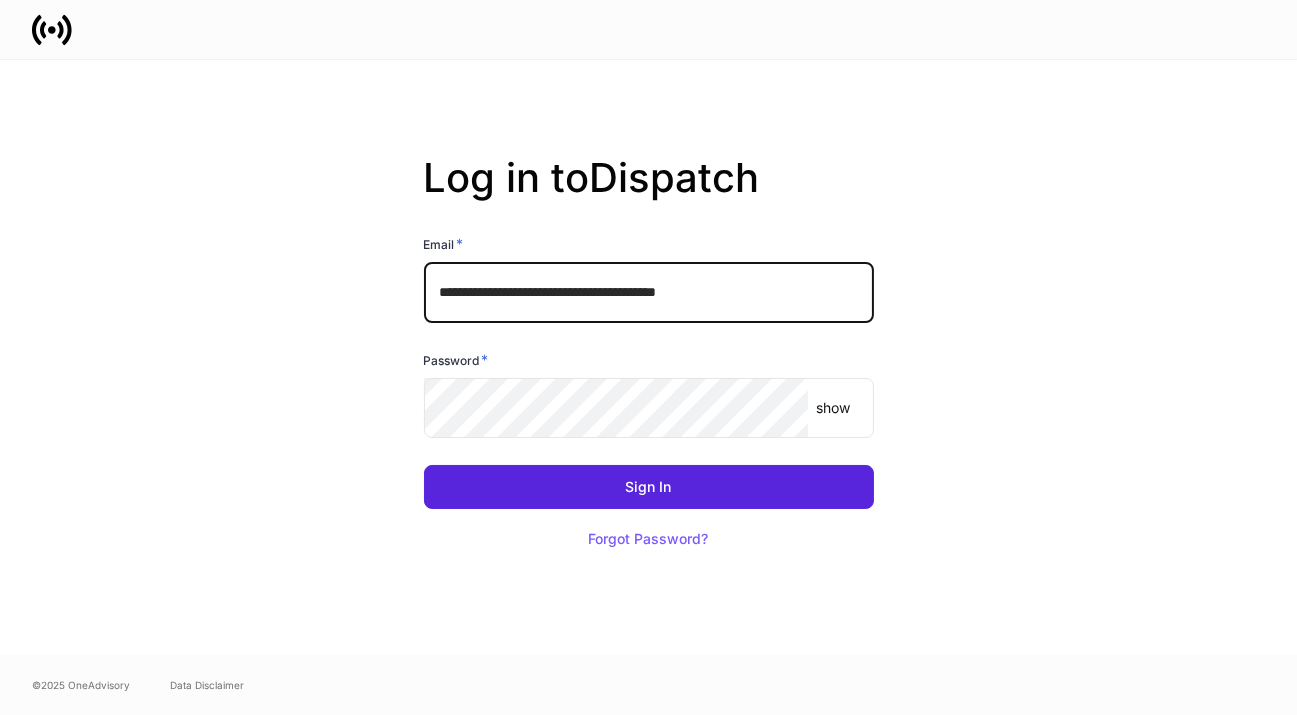 type on "**********" 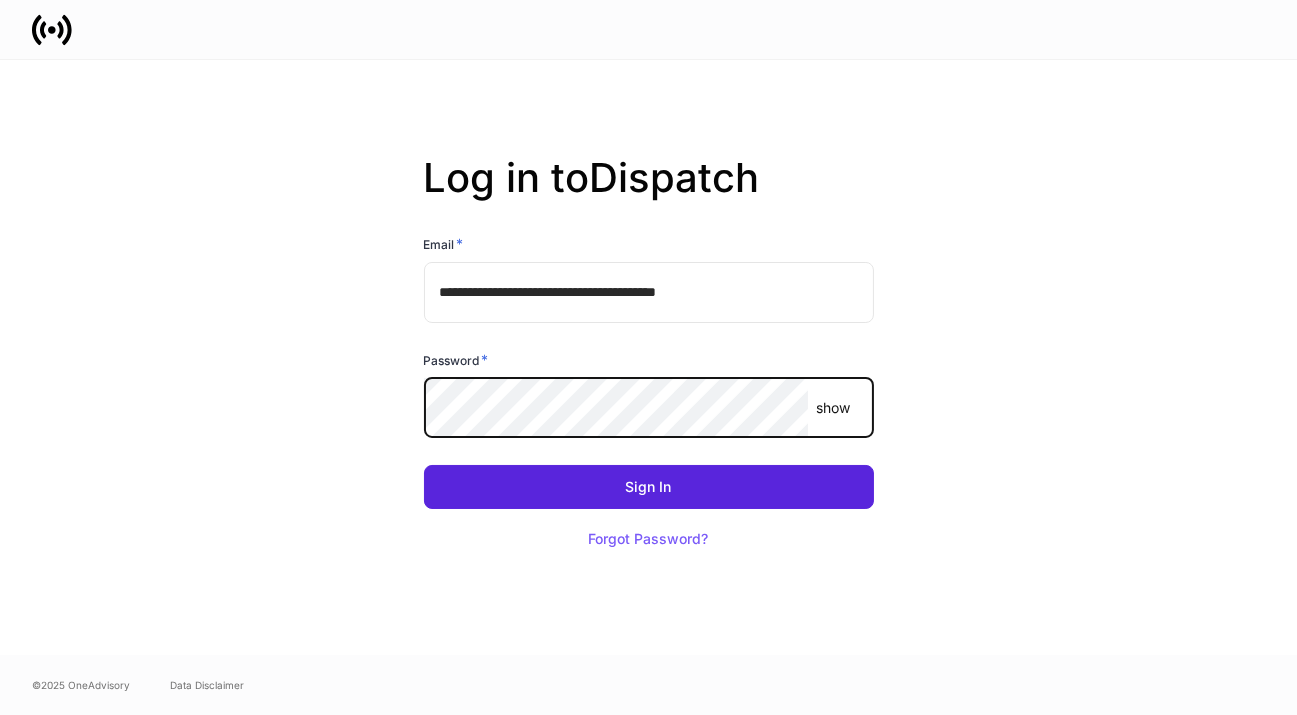 click on "**********" at bounding box center (649, 357) 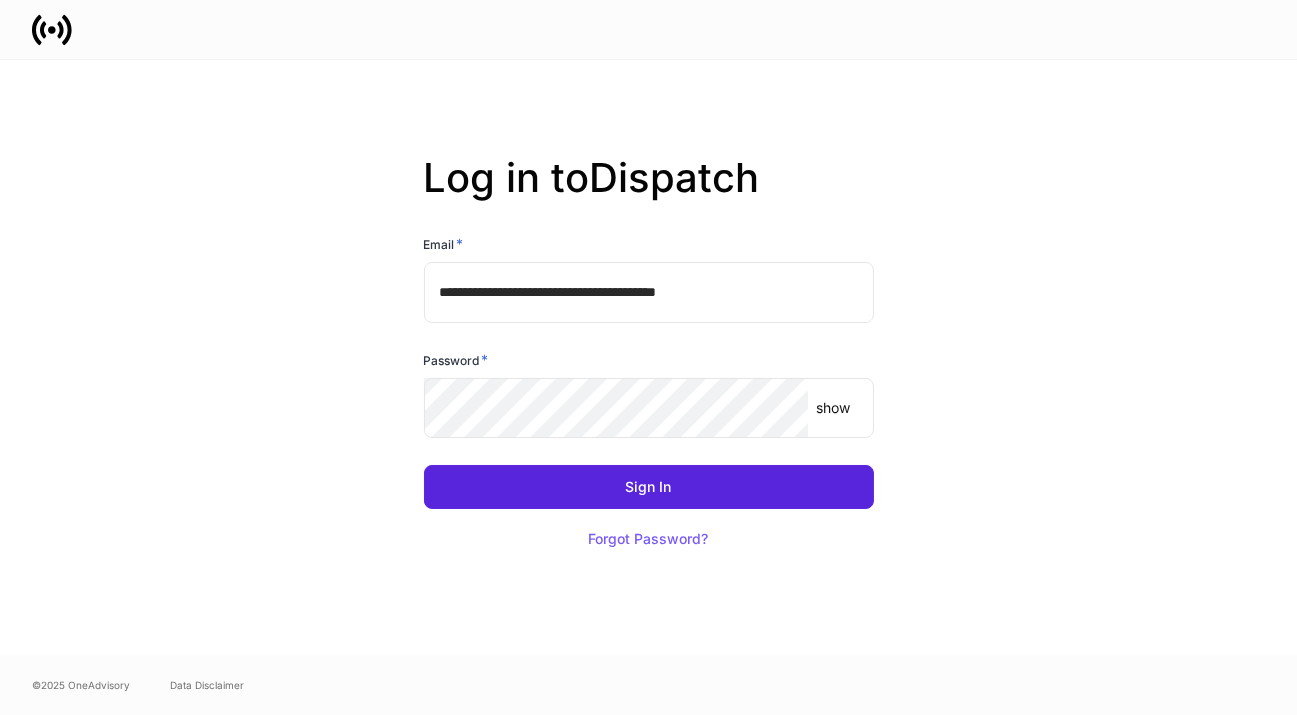 click on "**********" at bounding box center [649, 357] 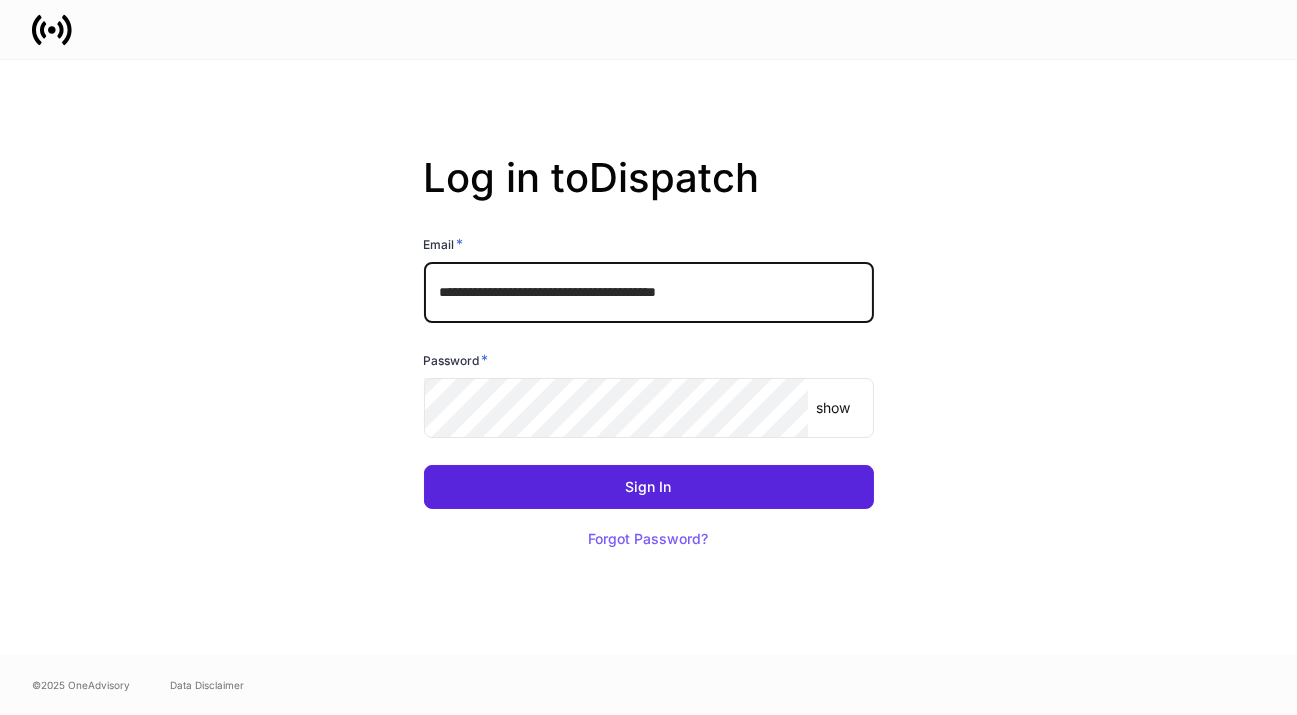 drag, startPoint x: 800, startPoint y: 288, endPoint x: 358, endPoint y: 294, distance: 442.0407 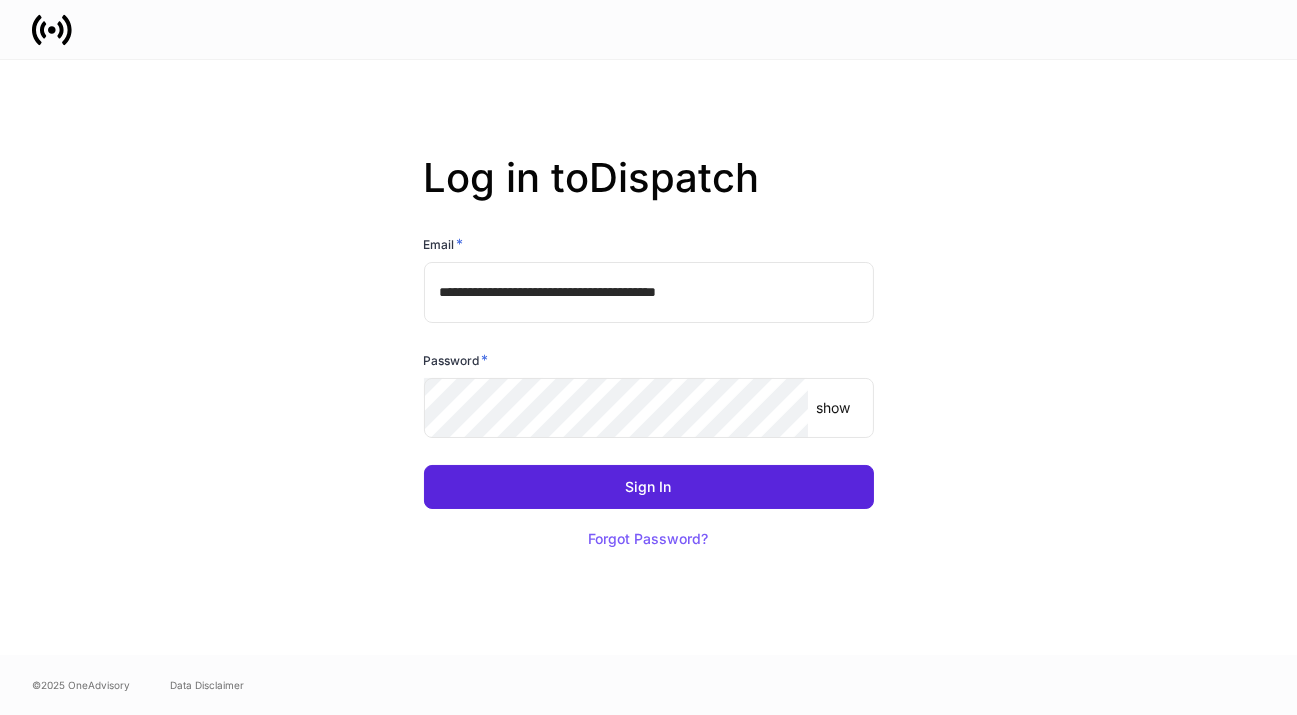 click on "**********" at bounding box center (649, 357) 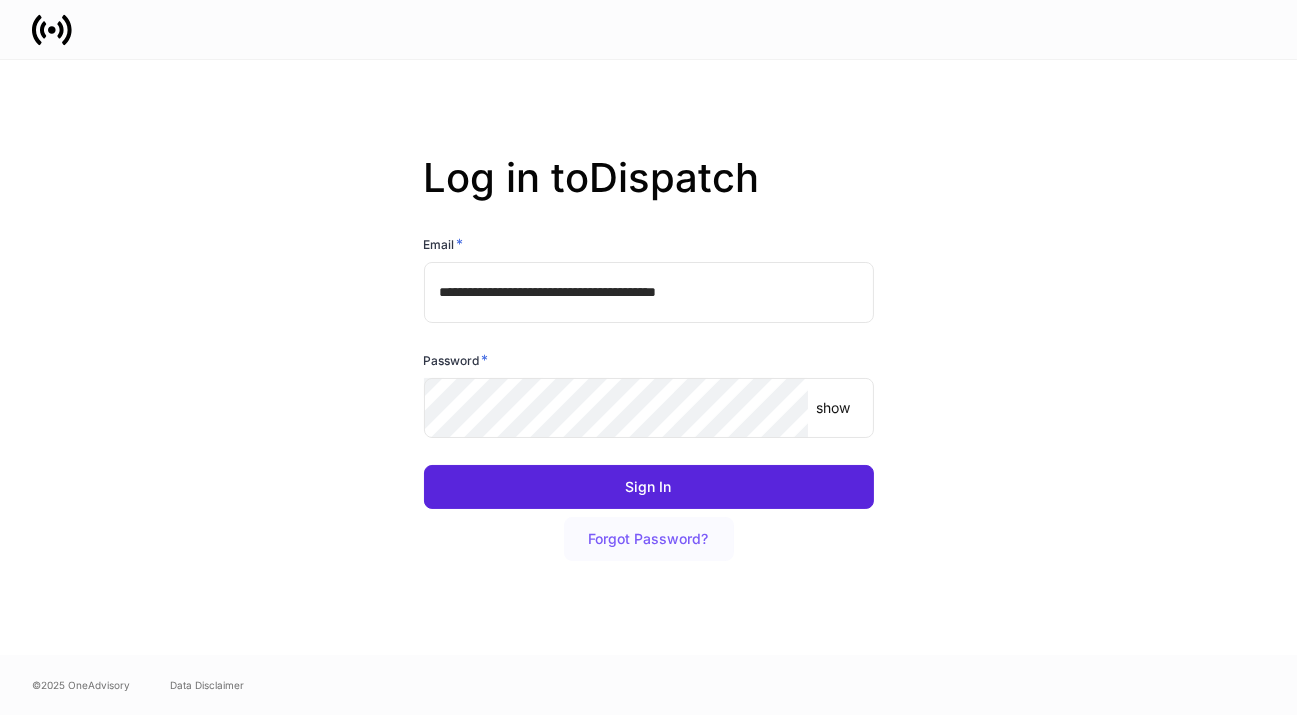 click on "Forgot Password?" at bounding box center (649, 539) 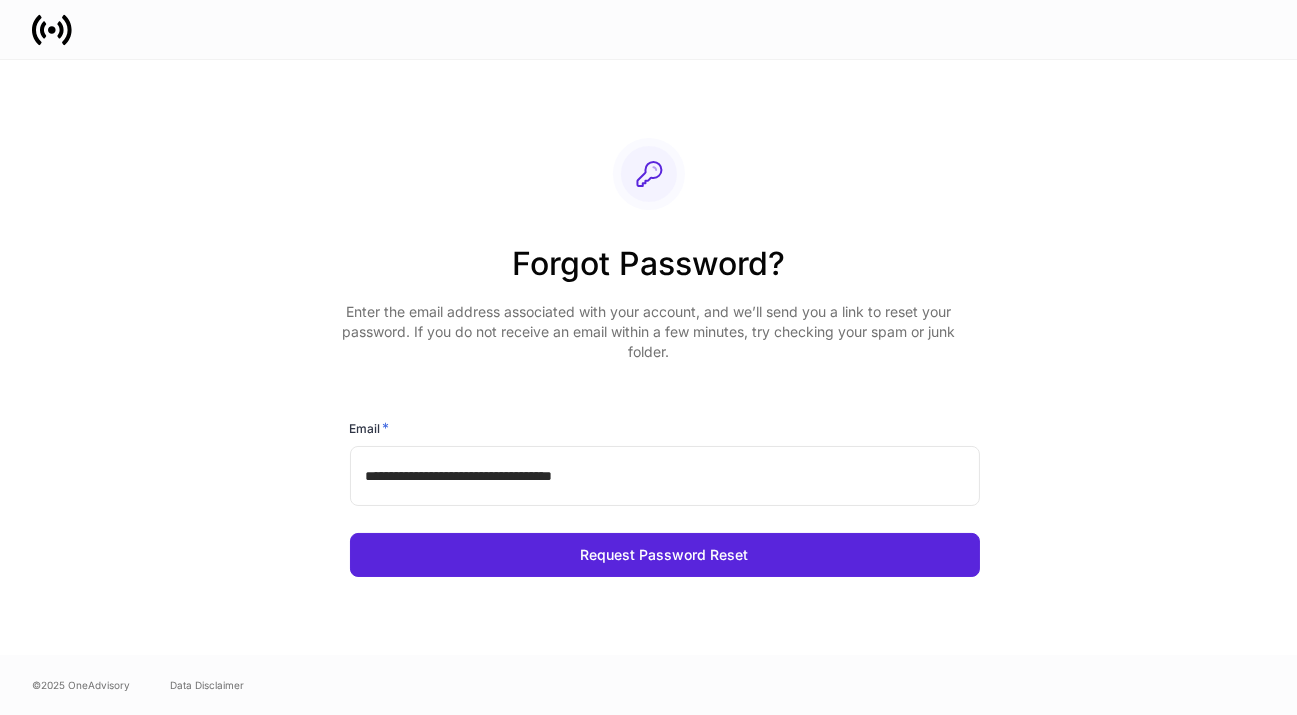 click on "**********" at bounding box center [665, 476] 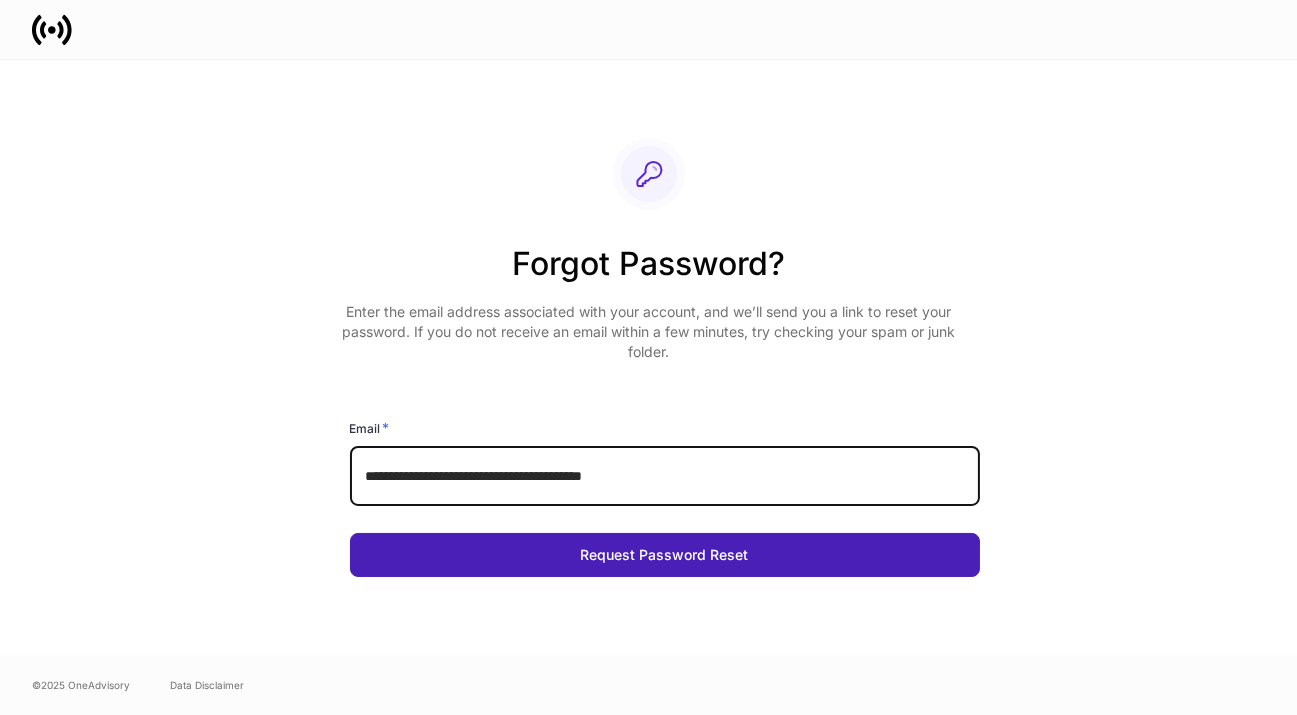 type on "**********" 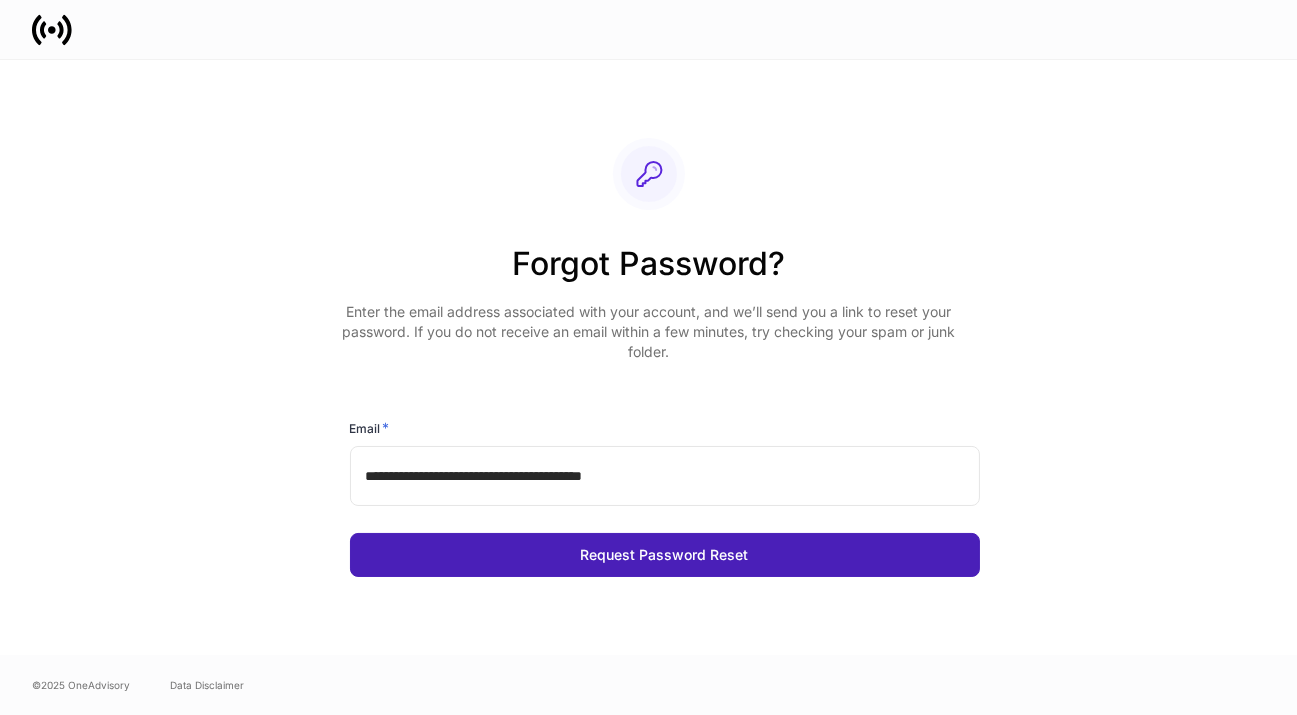 click on "Request Password Reset" at bounding box center [665, 555] 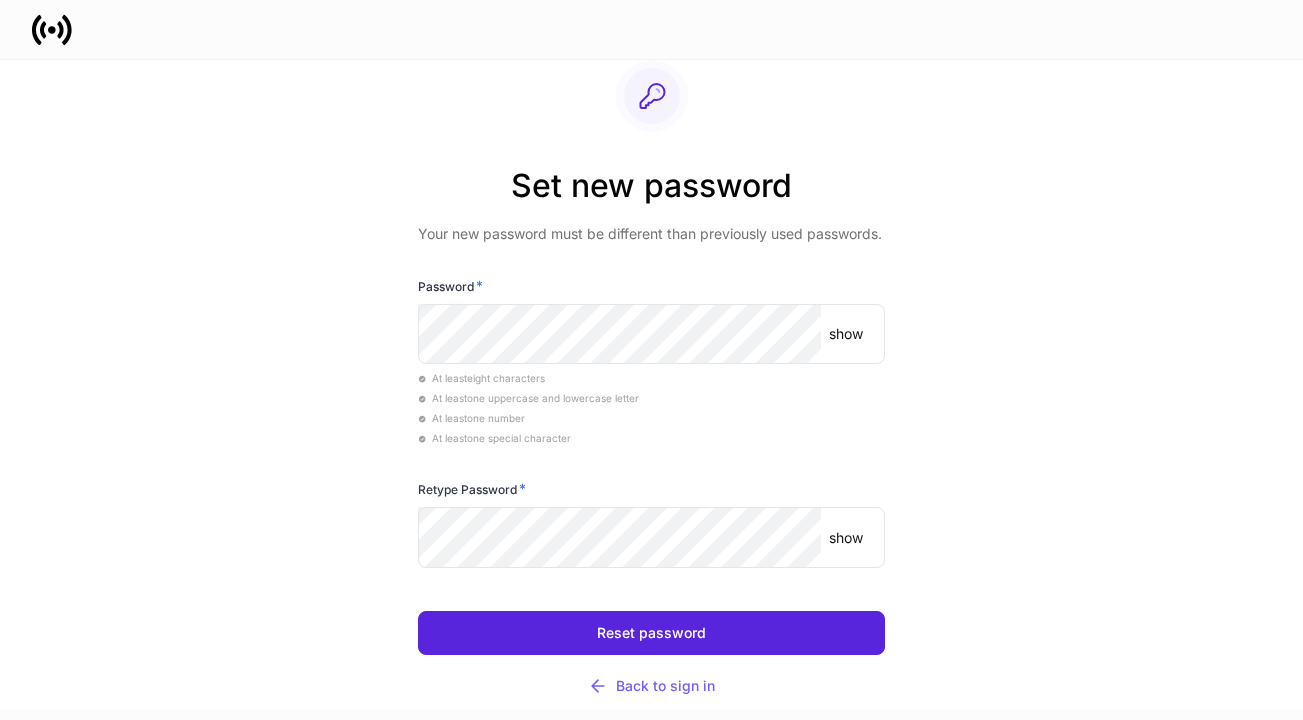 scroll, scrollTop: 0, scrollLeft: 0, axis: both 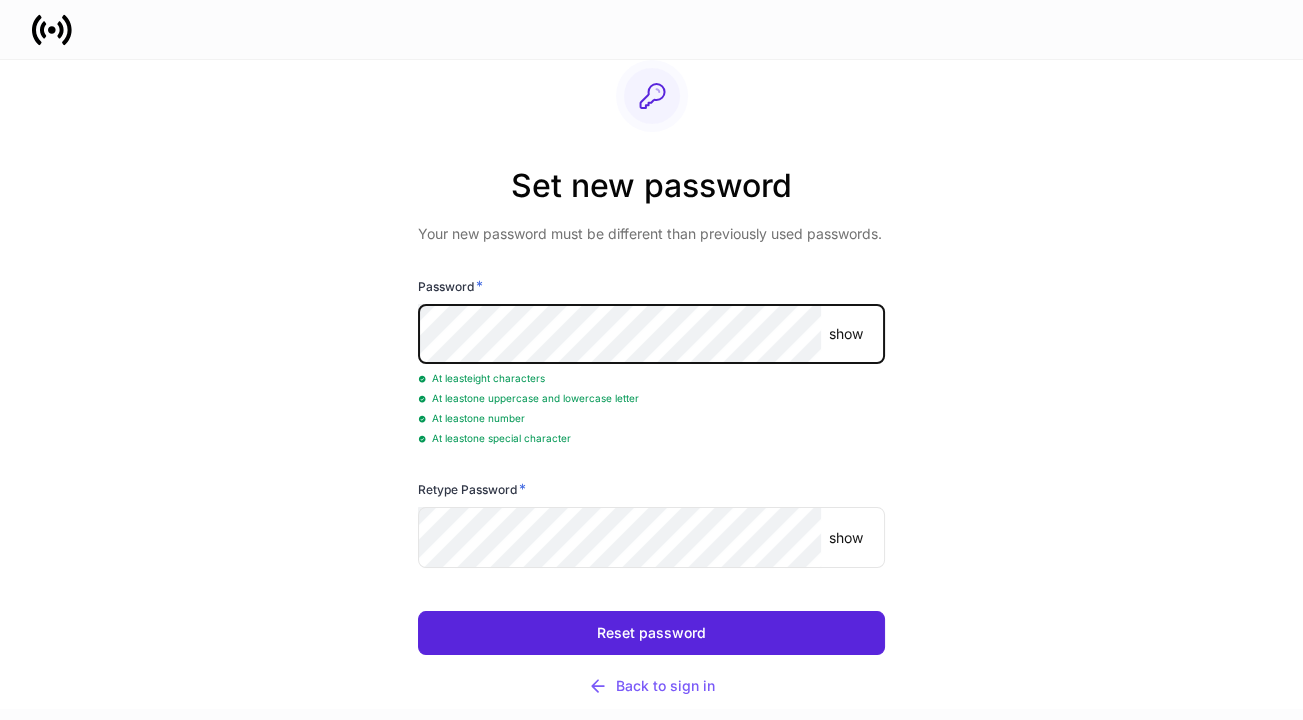 click on "show" at bounding box center [846, 334] 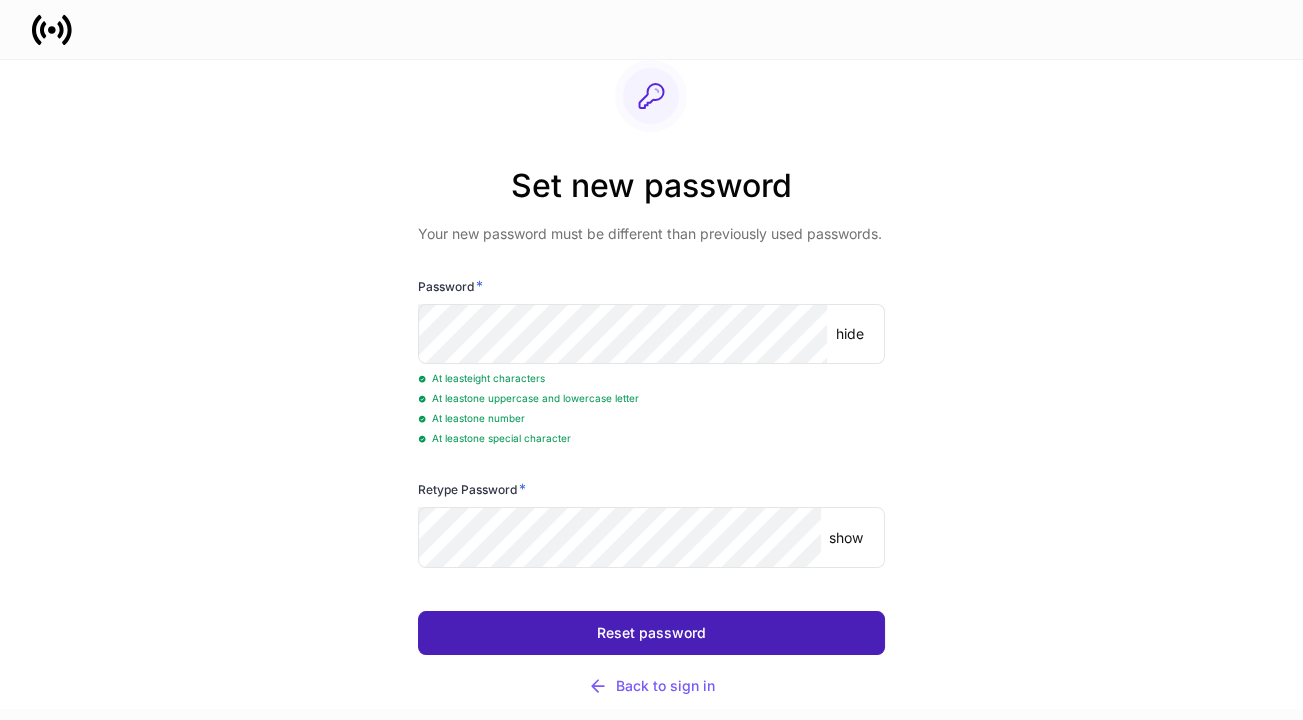 click on "Reset password" at bounding box center [651, 633] 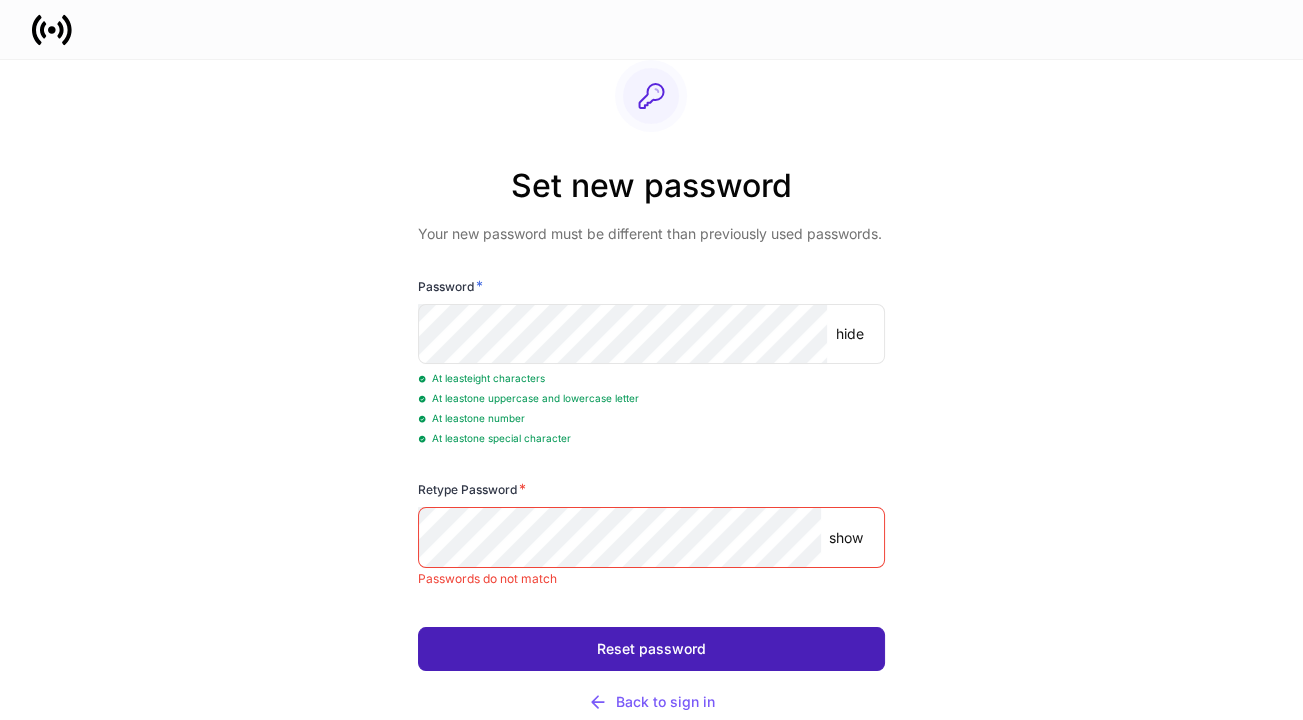 click on "Reset password" at bounding box center [651, 649] 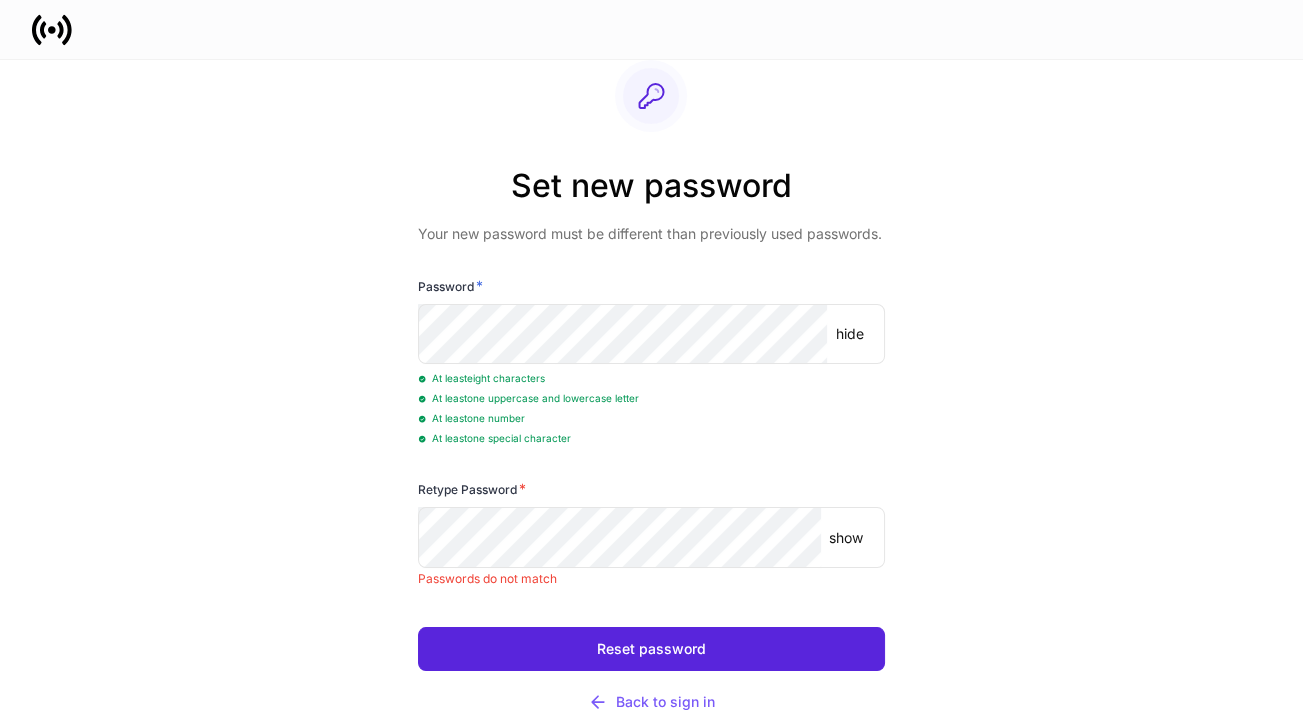 click on "show" at bounding box center [846, 538] 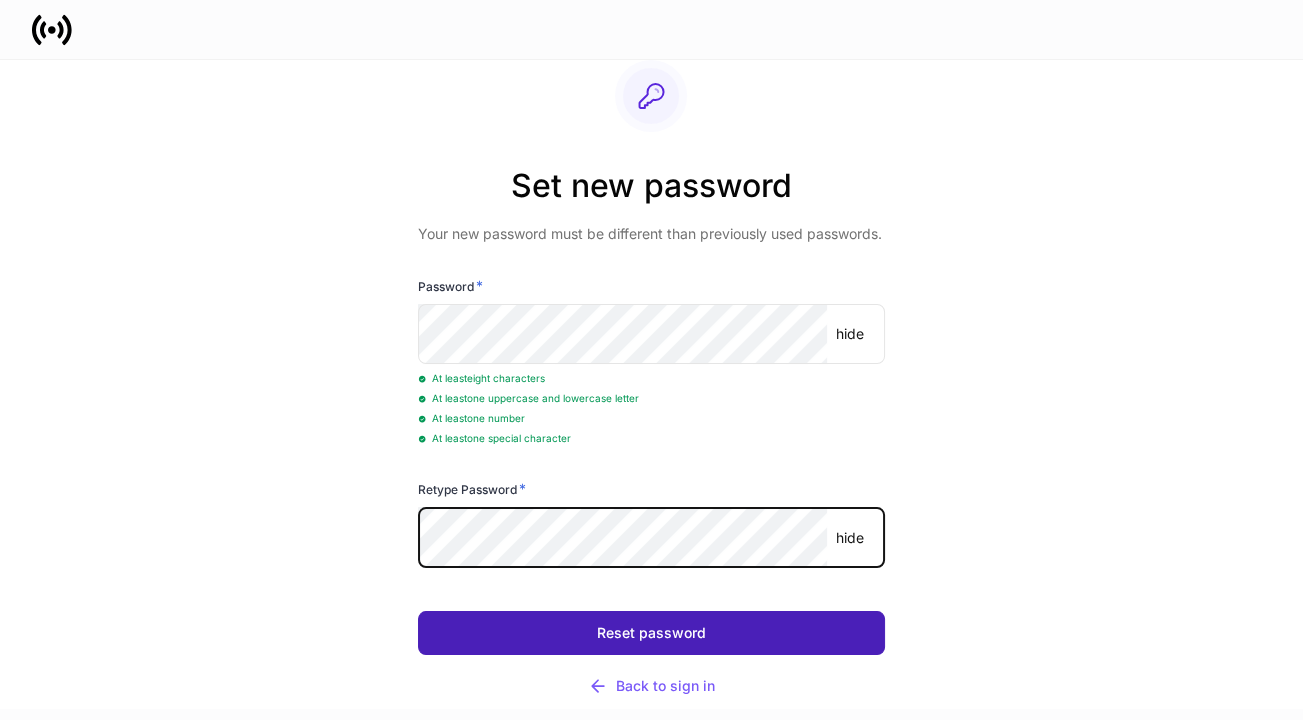 click on "Reset password" at bounding box center [652, 633] 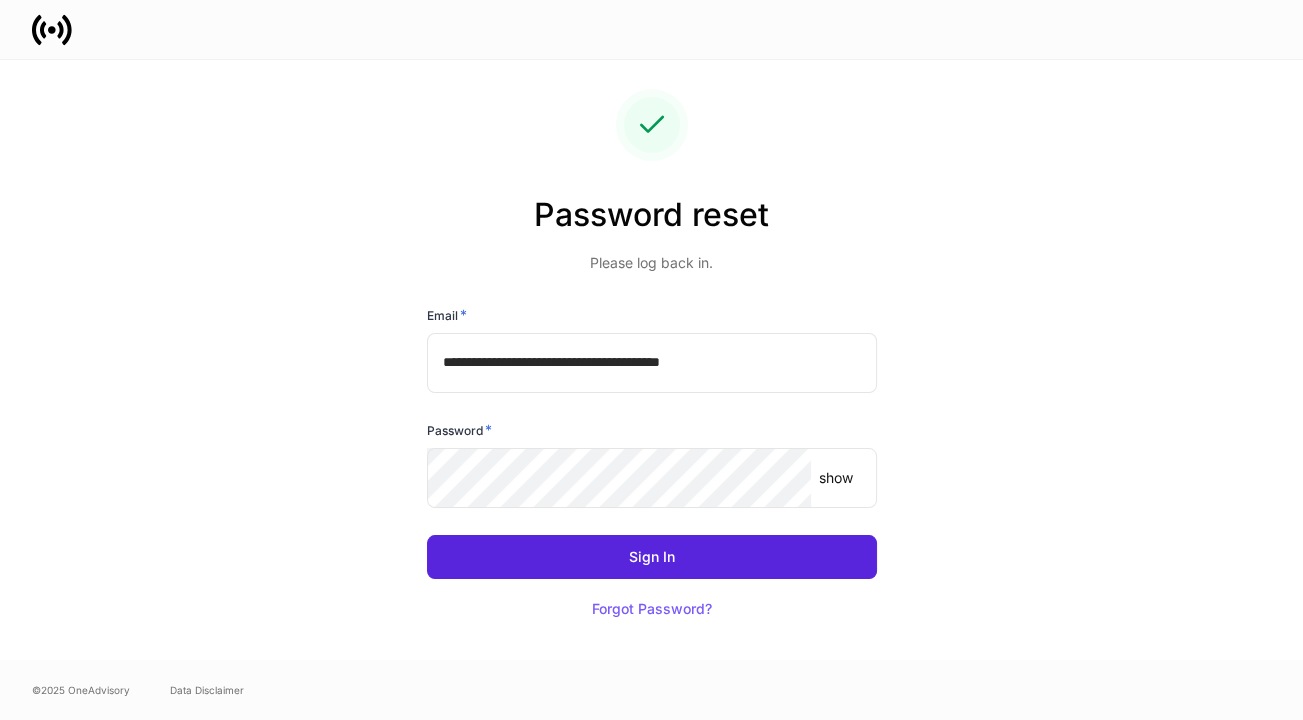 drag, startPoint x: 1082, startPoint y: 452, endPoint x: 1026, endPoint y: 492, distance: 68.8186 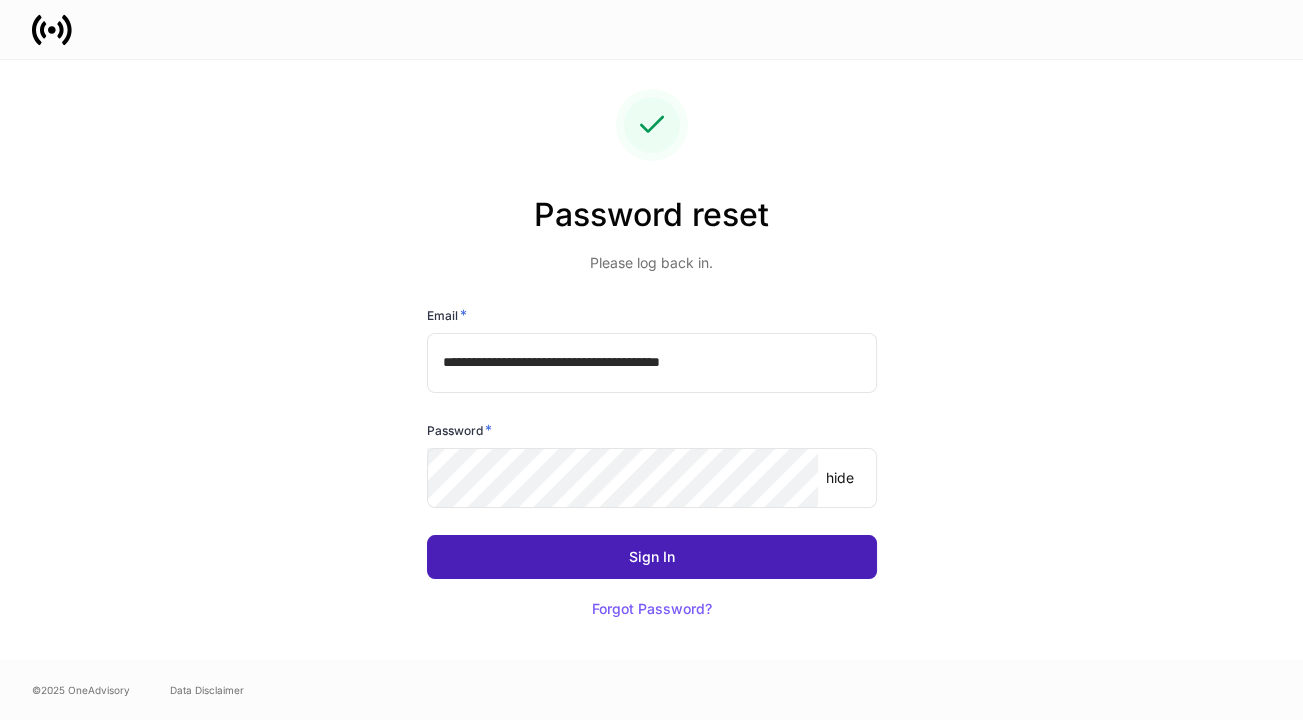 click on "Sign In" at bounding box center (652, 557) 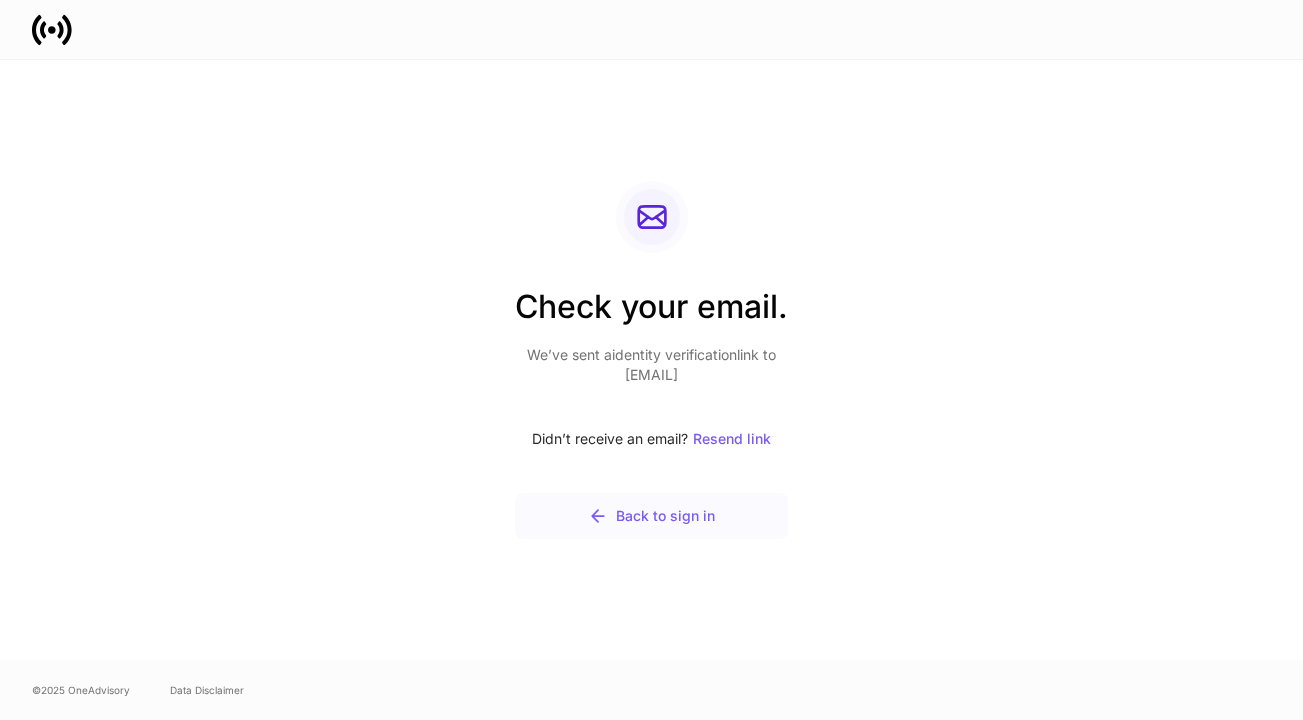 click on "Back to sign in" at bounding box center (651, 516) 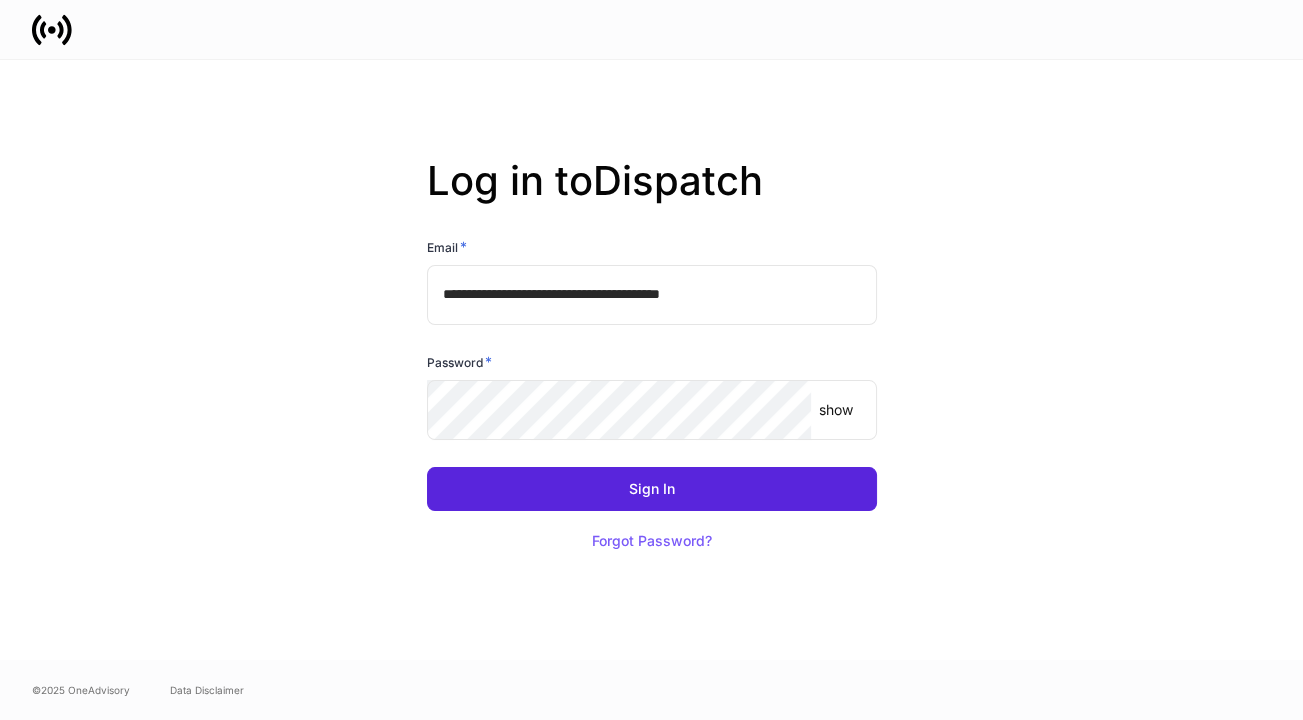 click on "show" at bounding box center [836, 410] 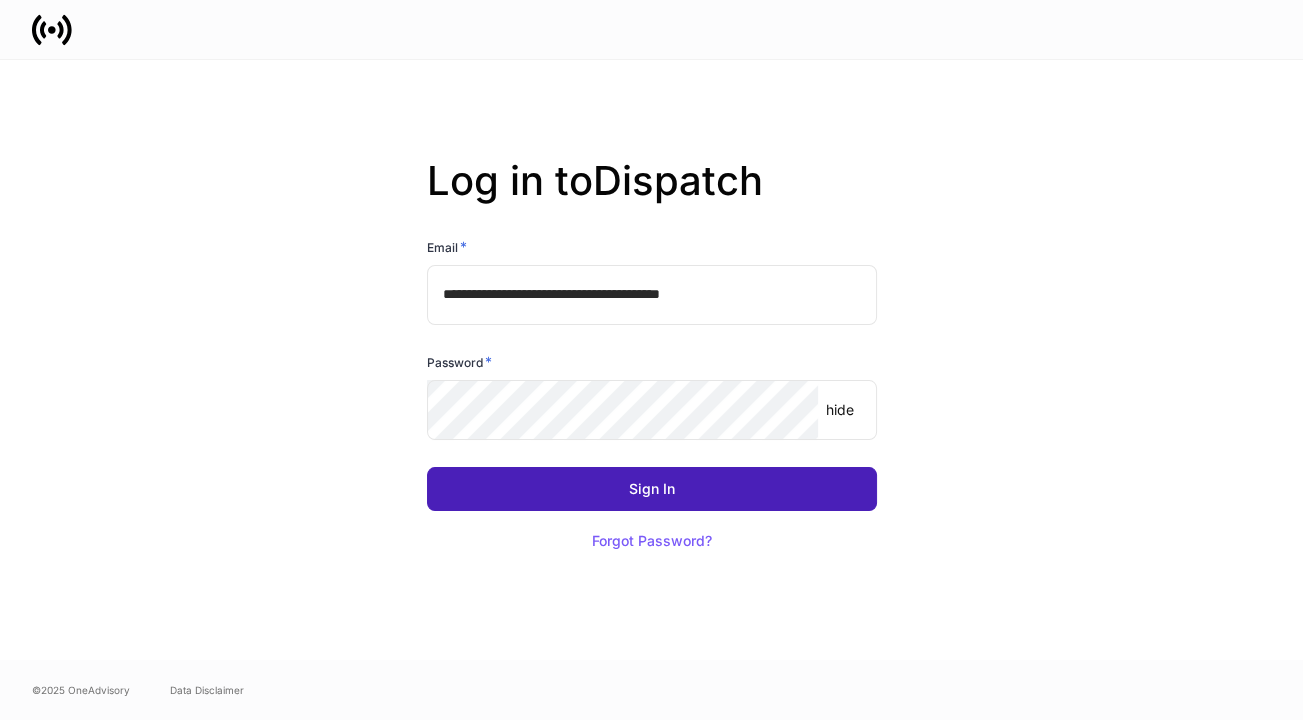 click on "Sign In" at bounding box center [652, 489] 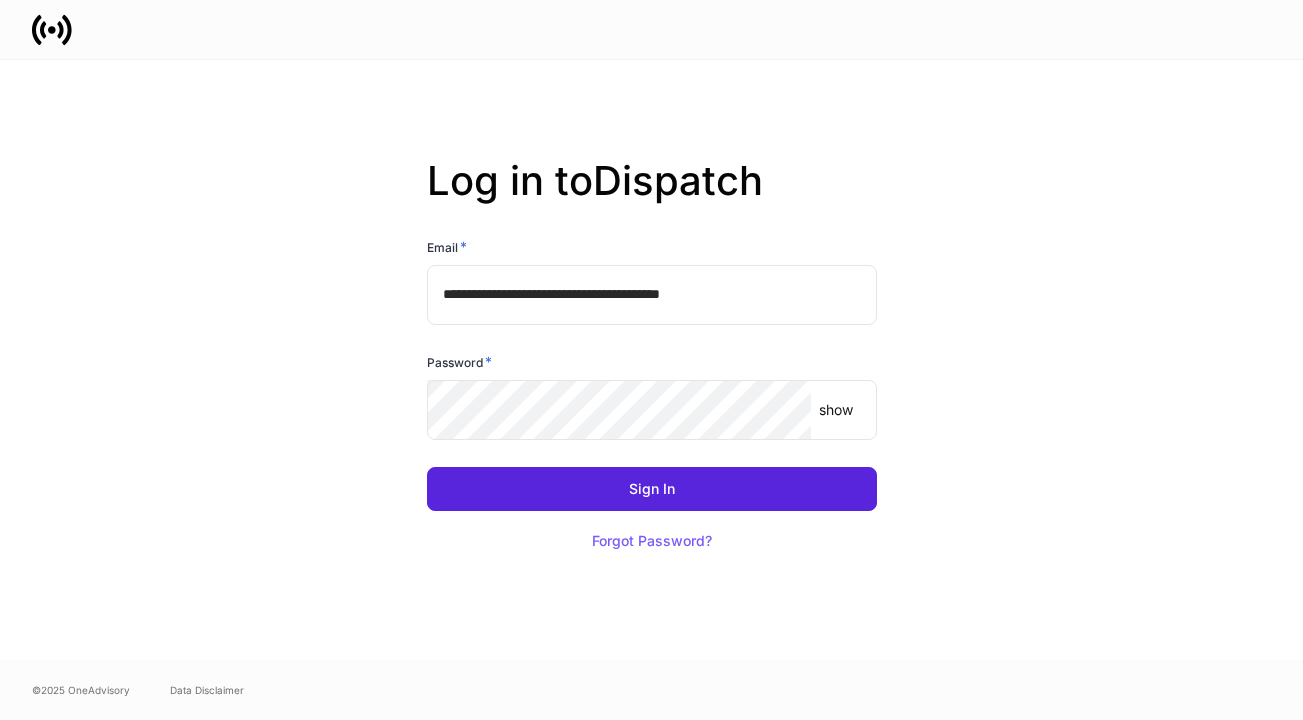 scroll, scrollTop: 0, scrollLeft: 0, axis: both 